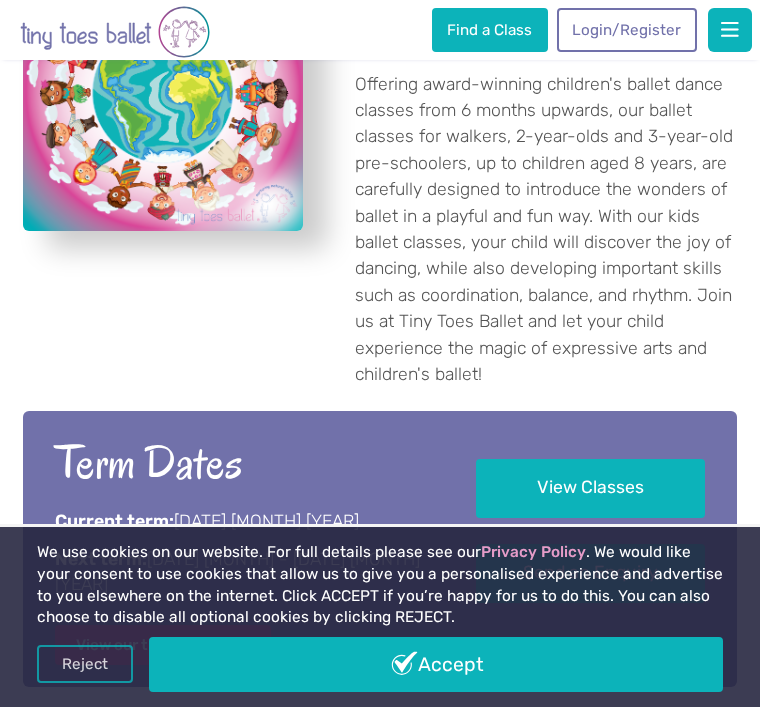 scroll, scrollTop: 534, scrollLeft: 0, axis: vertical 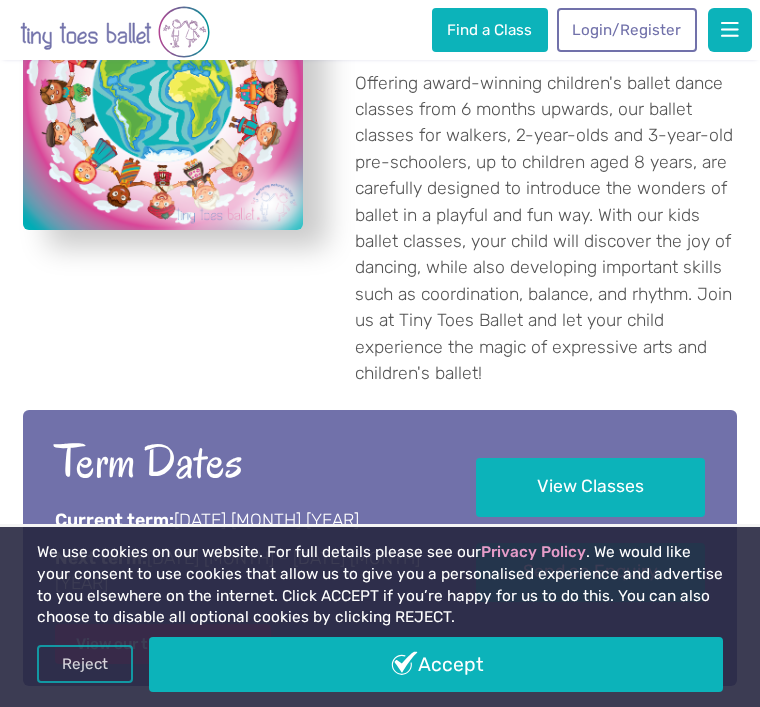 click on "Accept" at bounding box center [436, 664] 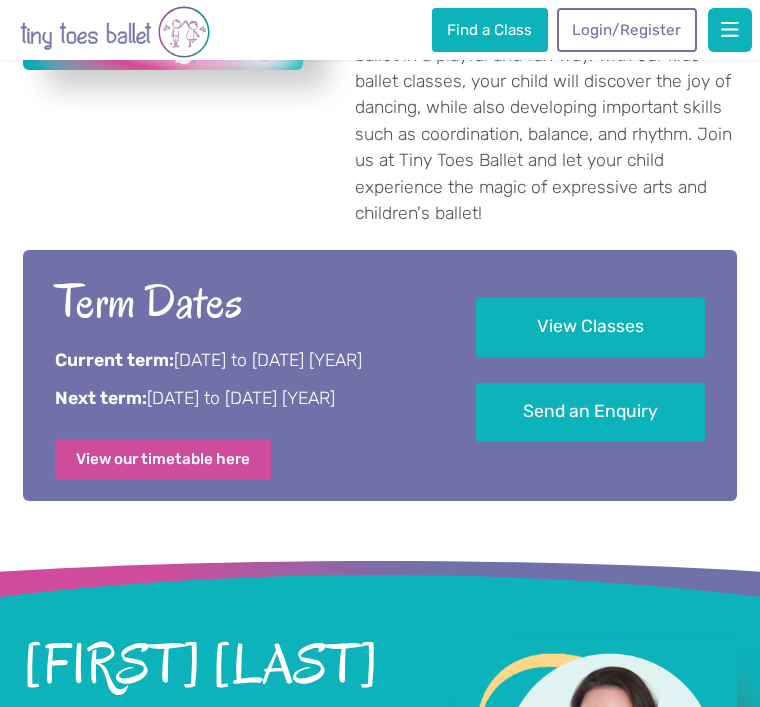 scroll, scrollTop: 693, scrollLeft: 0, axis: vertical 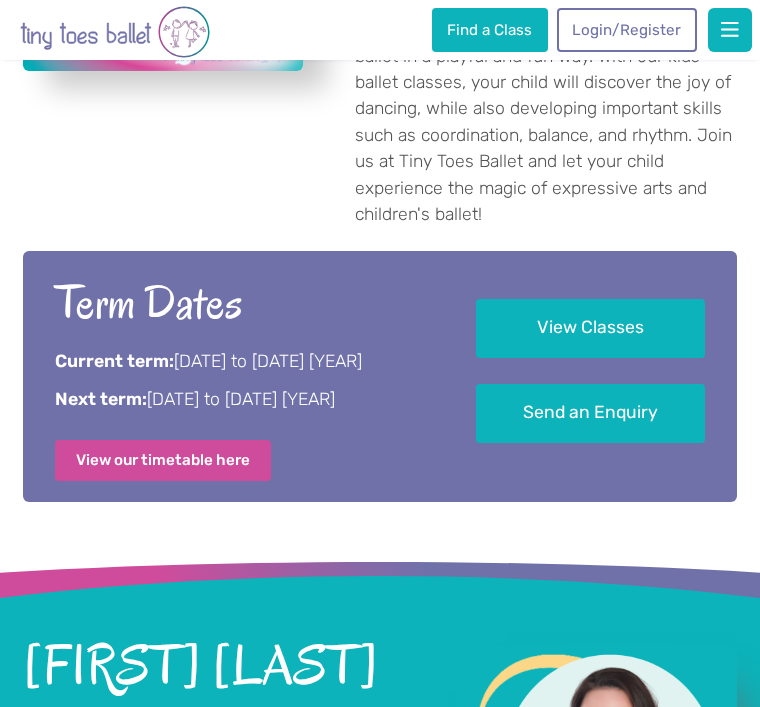 click on "View Classes" at bounding box center (590, 328) 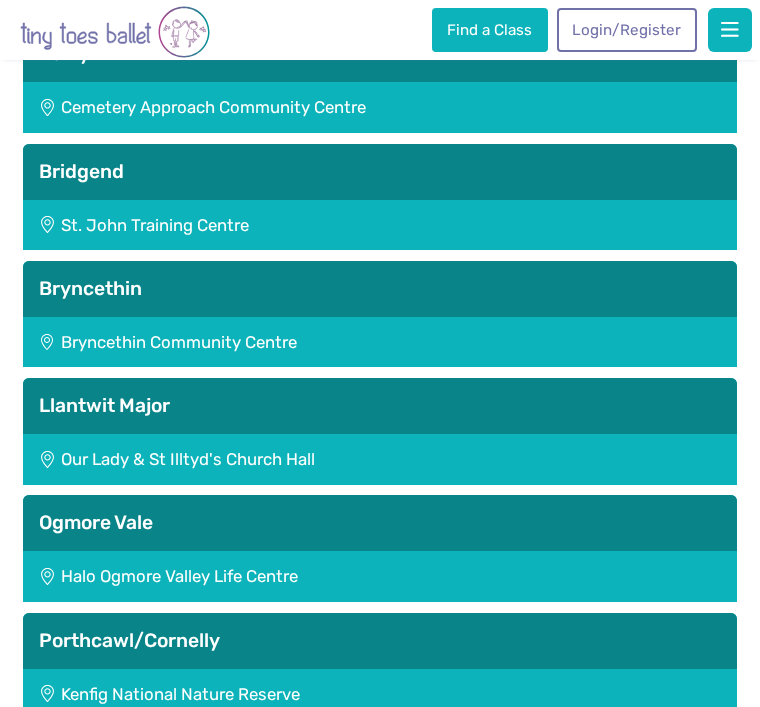 scroll, scrollTop: 2948, scrollLeft: 0, axis: vertical 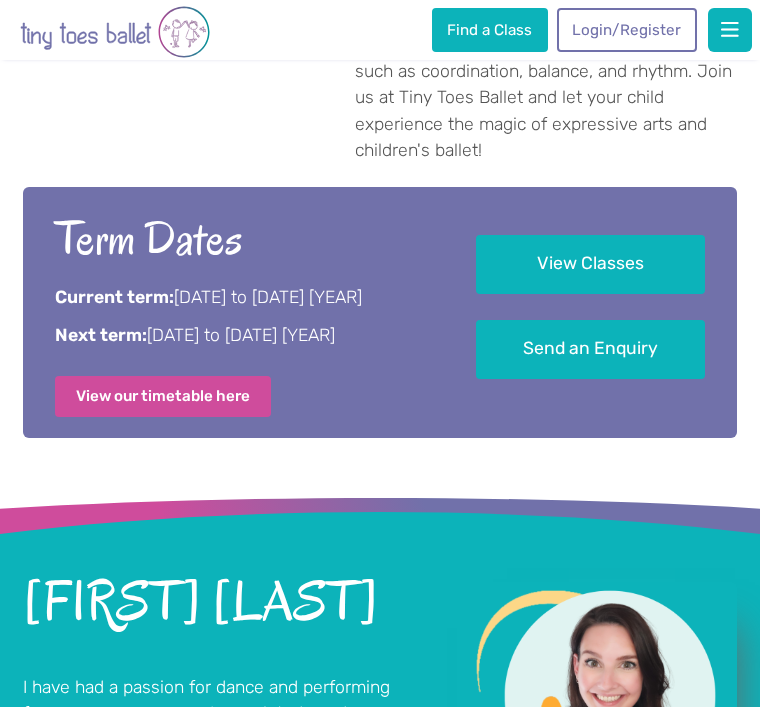 click on "View Classes" at bounding box center [590, 264] 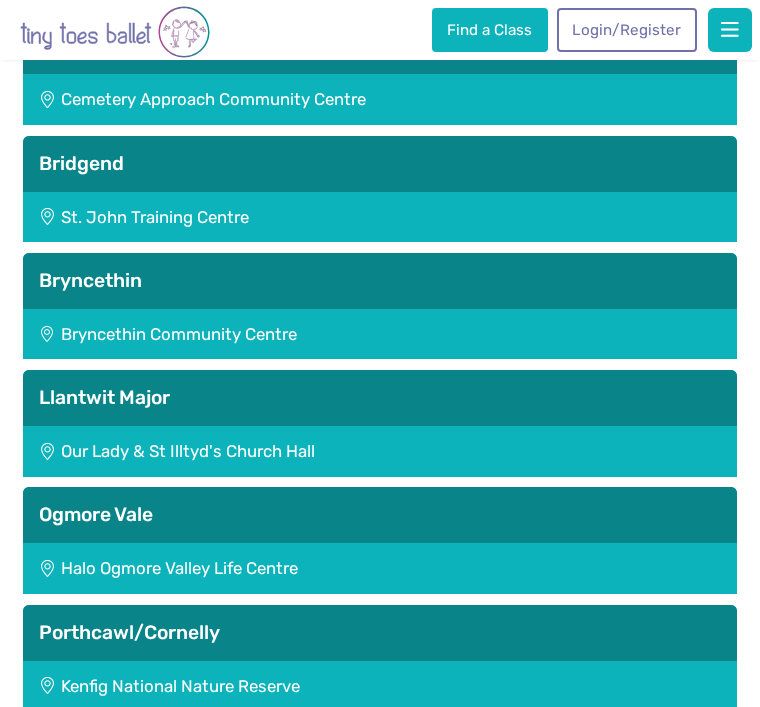 scroll, scrollTop: 2943, scrollLeft: 0, axis: vertical 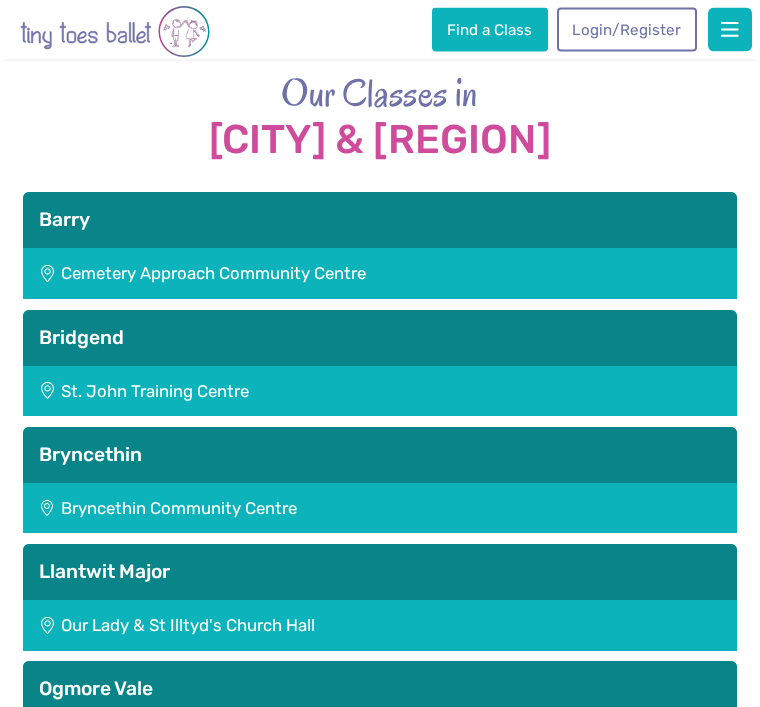click on "Bridgend" at bounding box center [380, 339] 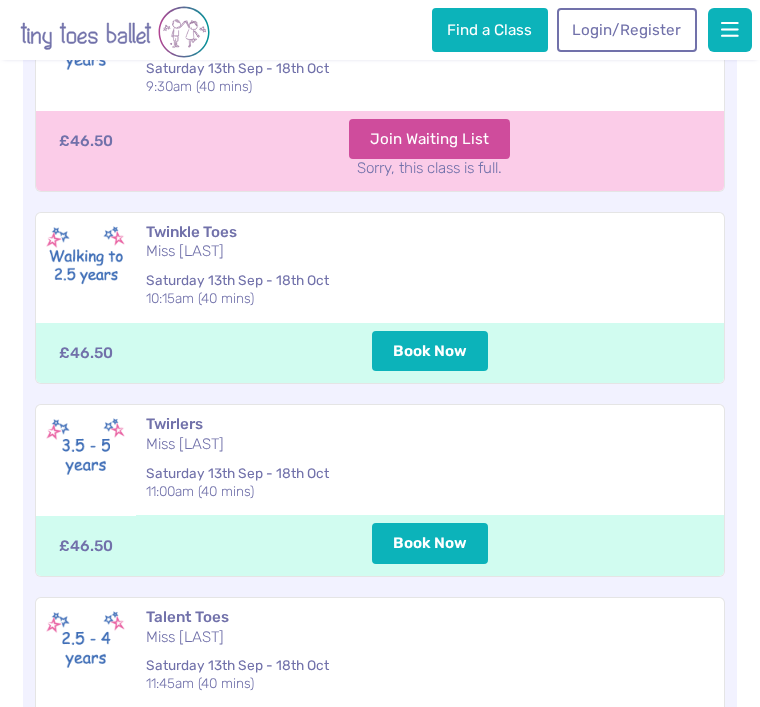 scroll, scrollTop: 3958, scrollLeft: 0, axis: vertical 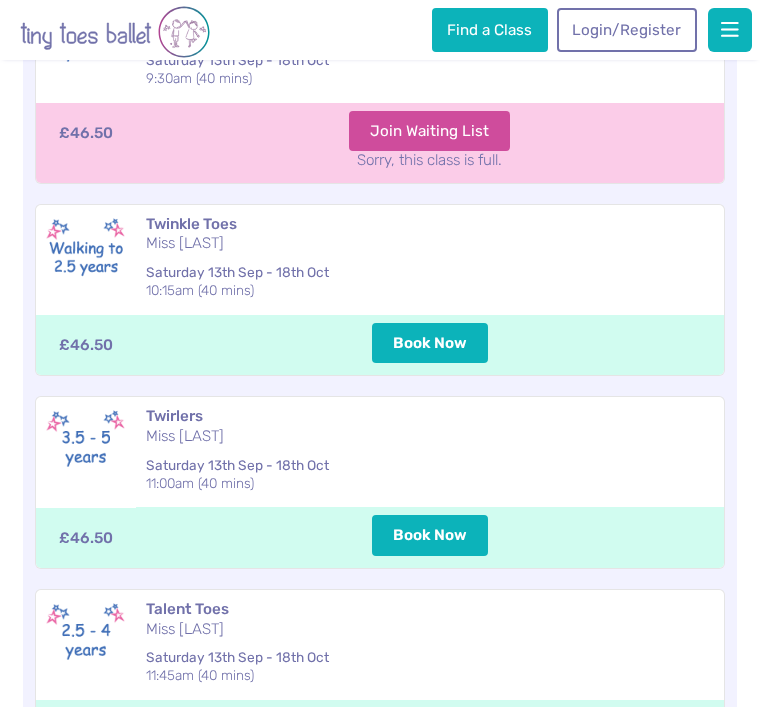 click on "Book Now" at bounding box center (430, 535) 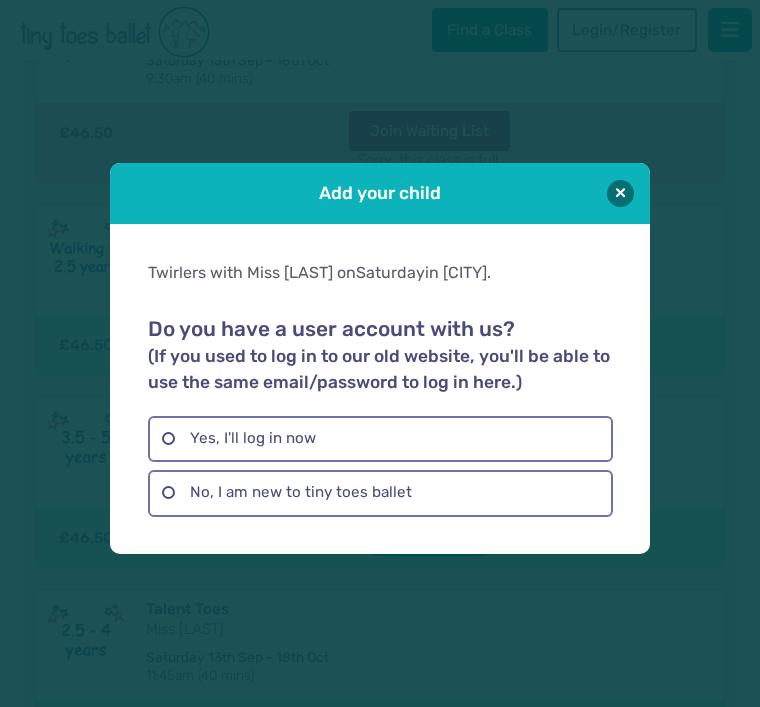 click on "No, I am new to tiny toes ballet" at bounding box center [380, 493] 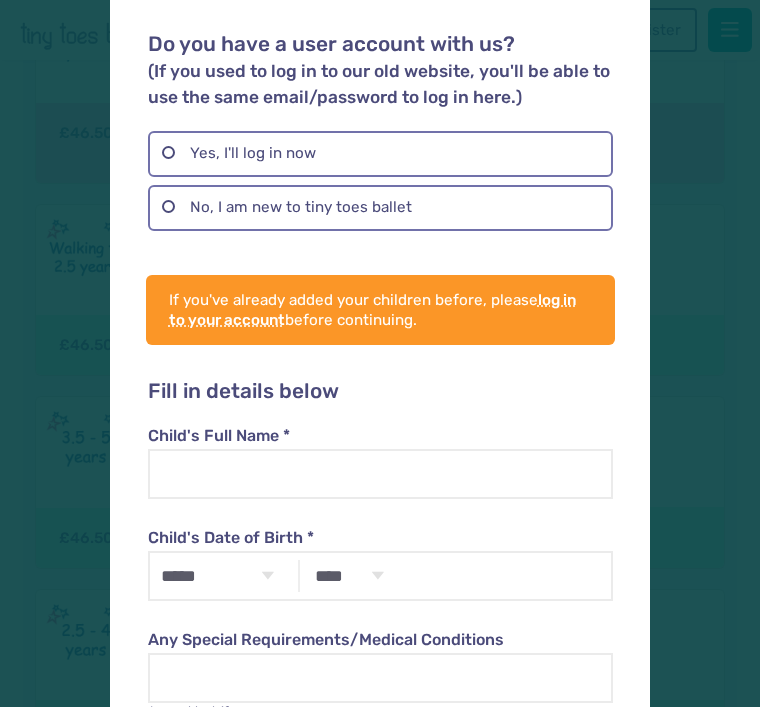 scroll, scrollTop: 149, scrollLeft: 0, axis: vertical 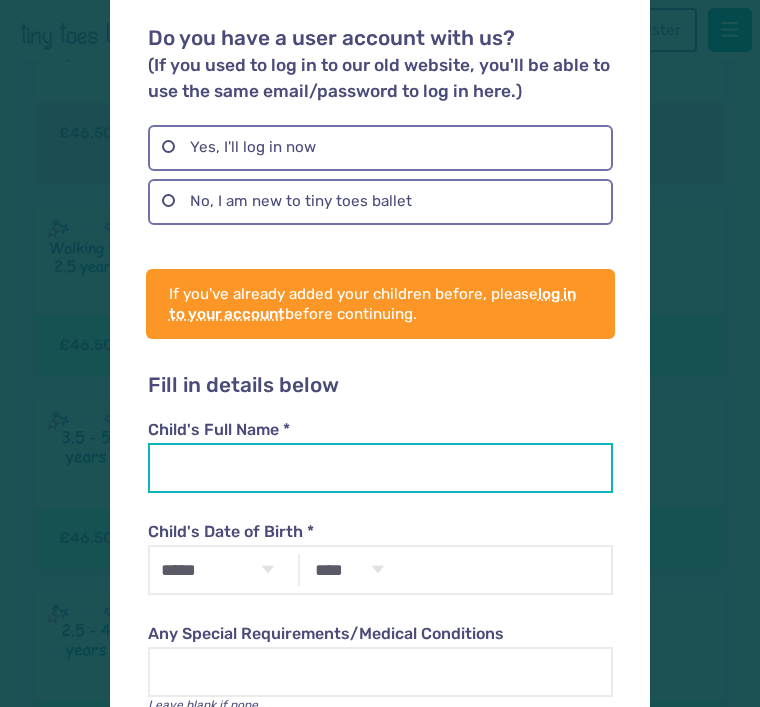 click on "Child's Full Name *" at bounding box center [380, 468] 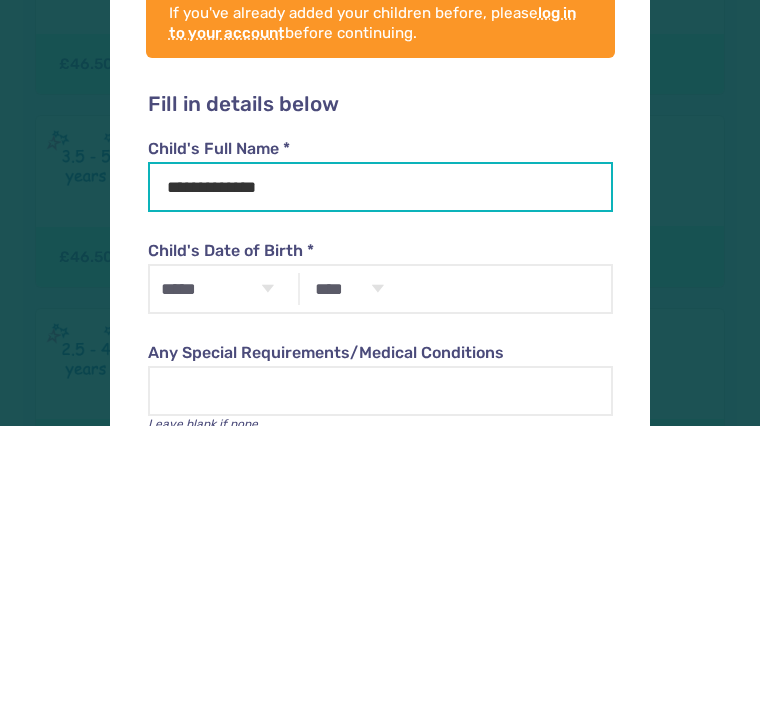 type on "**********" 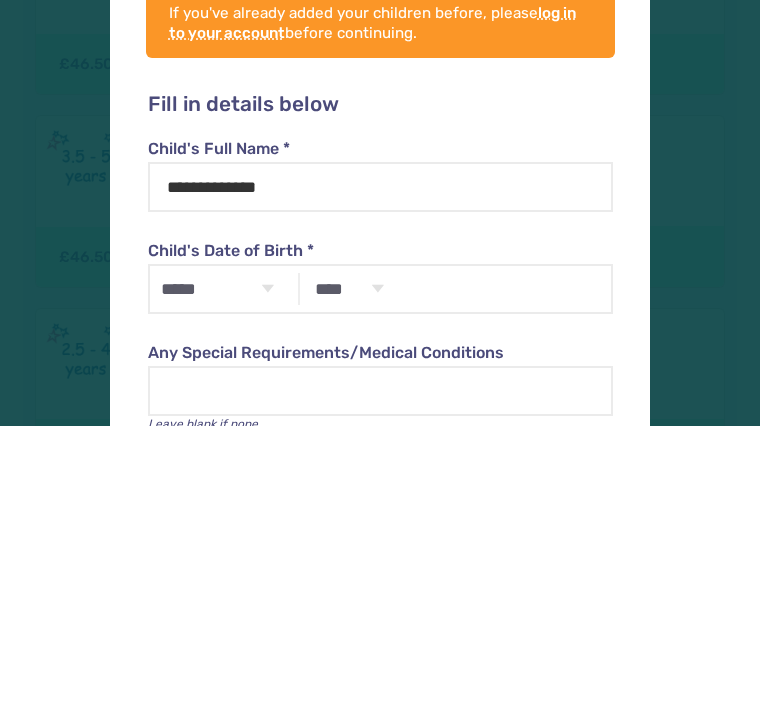 click on "***** ******* ******** ***** ***** *** **** **** ****** ********* ******* ******** ********" at bounding box center (217, 570) 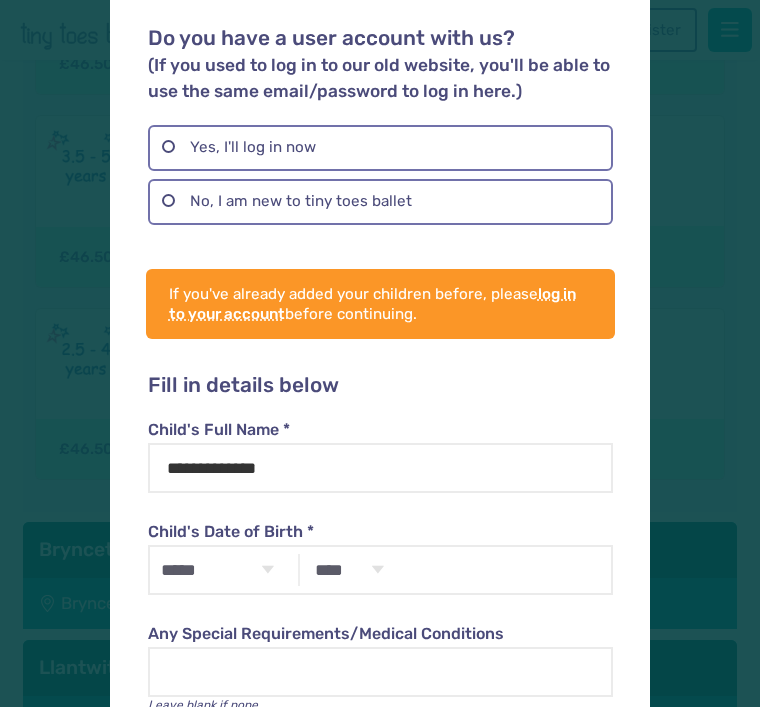 select on "*" 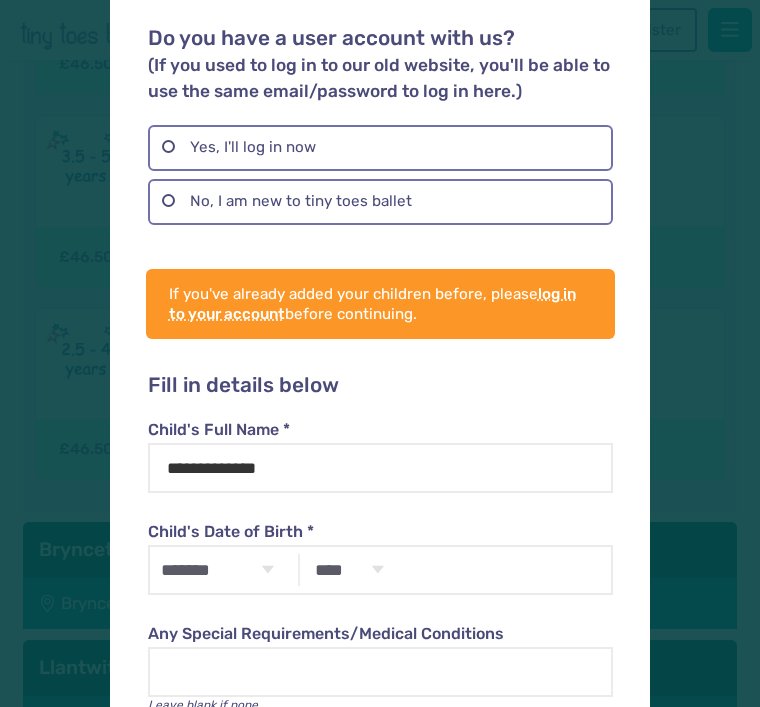 click on "**** **** **** **** **** **** **** **** **** **** **** **** **** **** **** **** **** **** **** **** **** **** **** **** **** **** **** **** **** **** **** **** **** **** **** **** **** **** **** **** **** **** **** **** **** **** **** **** **** **** **** **** **** **** **** **** **** **** **** **** **** **** **** **** **** **** **** **** **** **** **** **** **** **** **** **** **** **** **** **** **** **** **** **** **** **** **** **** **** **** **** **** **** **** **** **** **** **** **** **** **** **** **** **** **** **** **** **** **** **** **** **** **** **** **** **** **** **** **** **** **** **** **** **** **** **** ****" at bounding box center [349, 570] 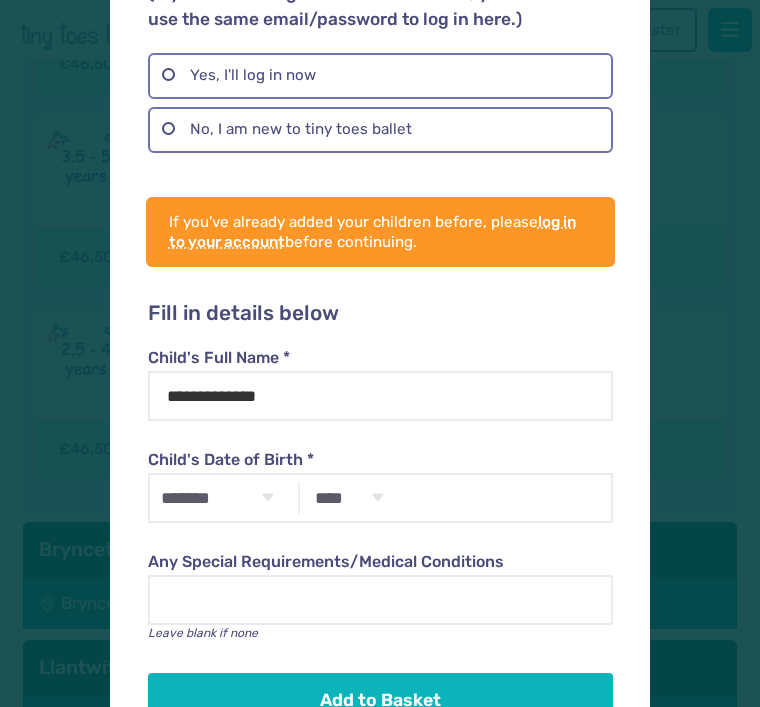 scroll, scrollTop: 219, scrollLeft: 0, axis: vertical 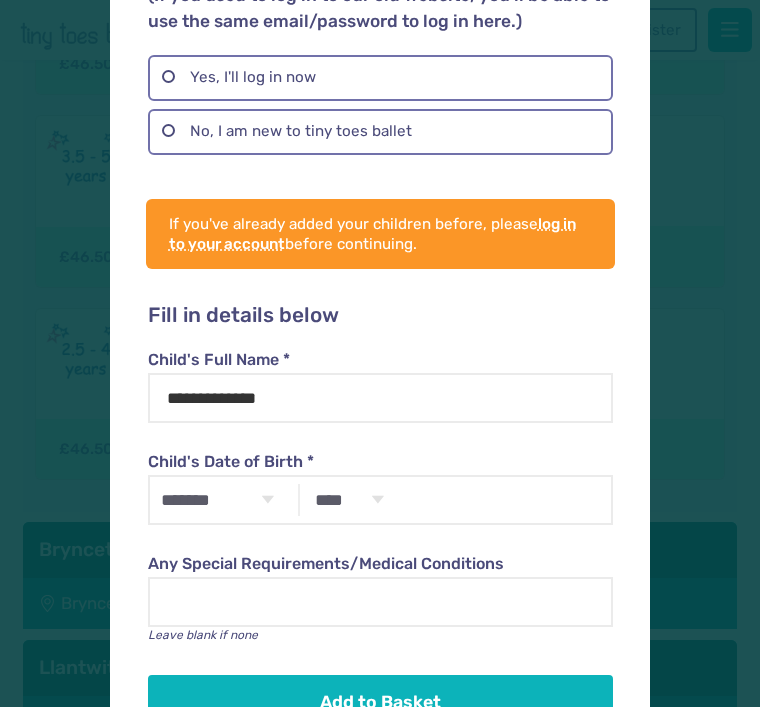 click on "Add to Basket" at bounding box center (380, 703) 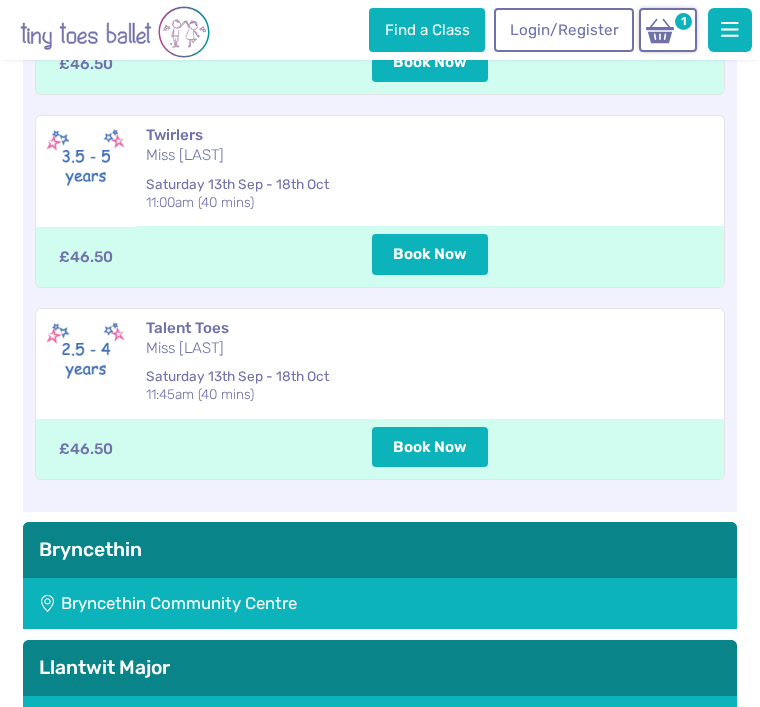 click at bounding box center [660, 31] 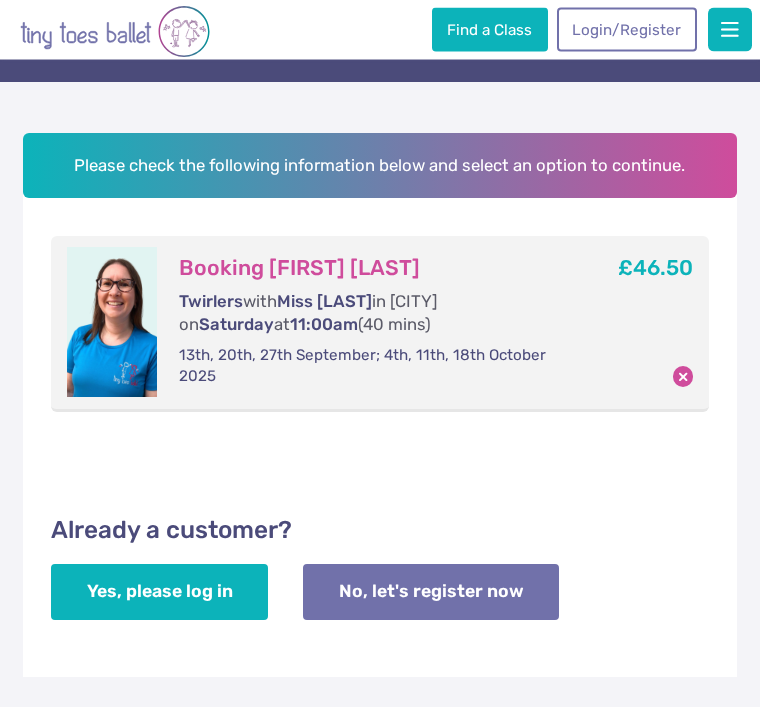 scroll, scrollTop: 124, scrollLeft: 0, axis: vertical 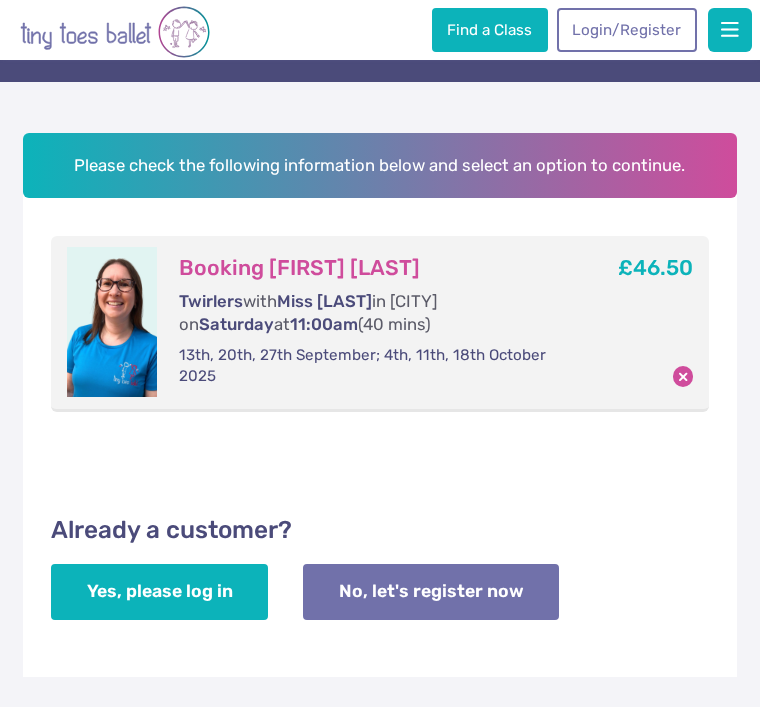 click on "No, let's register now" at bounding box center [431, 592] 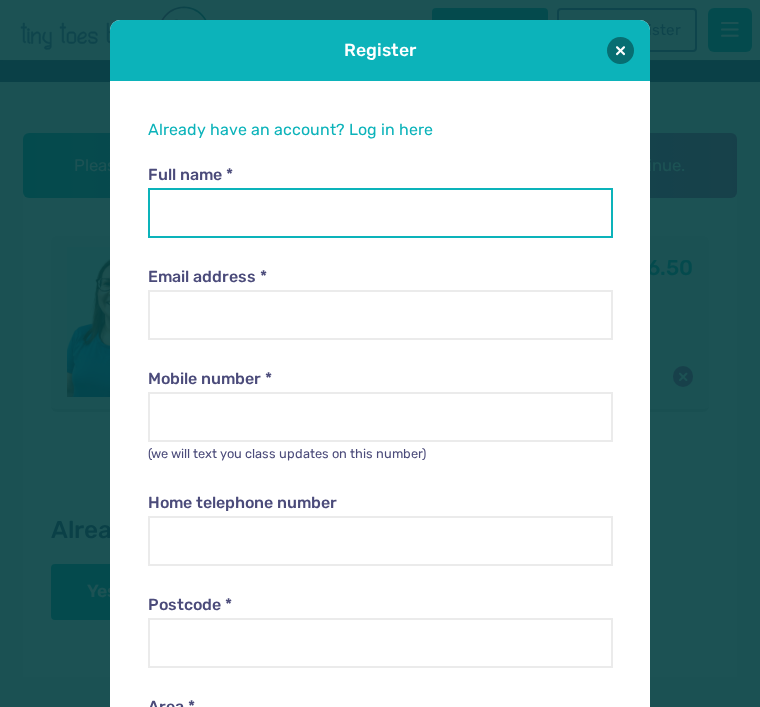 click on "Full name *" at bounding box center [380, 213] 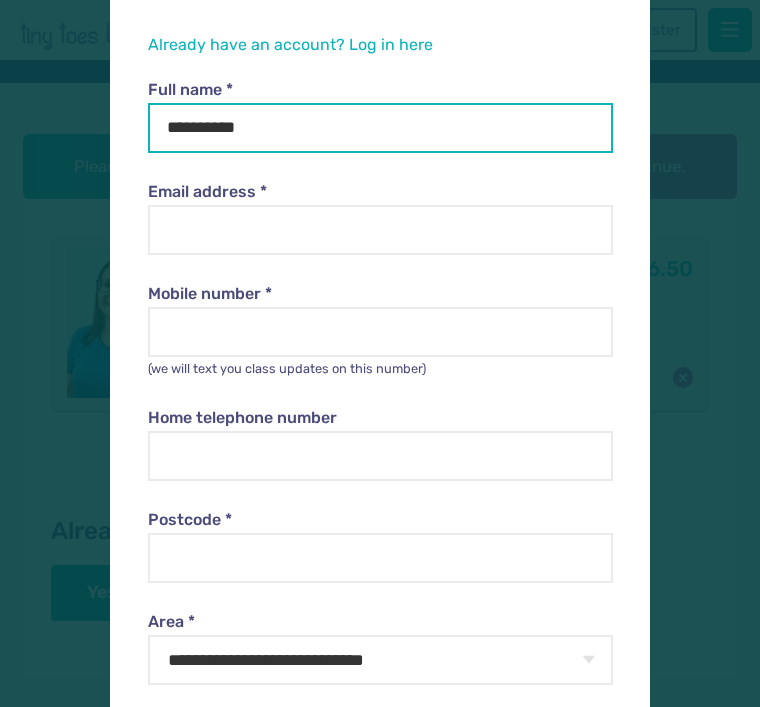 scroll, scrollTop: 89, scrollLeft: 0, axis: vertical 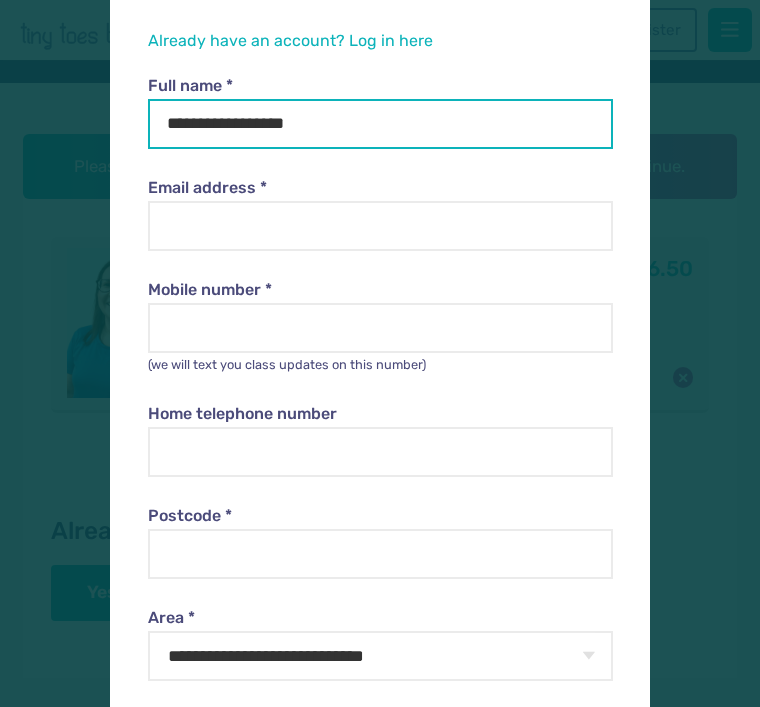 type on "**********" 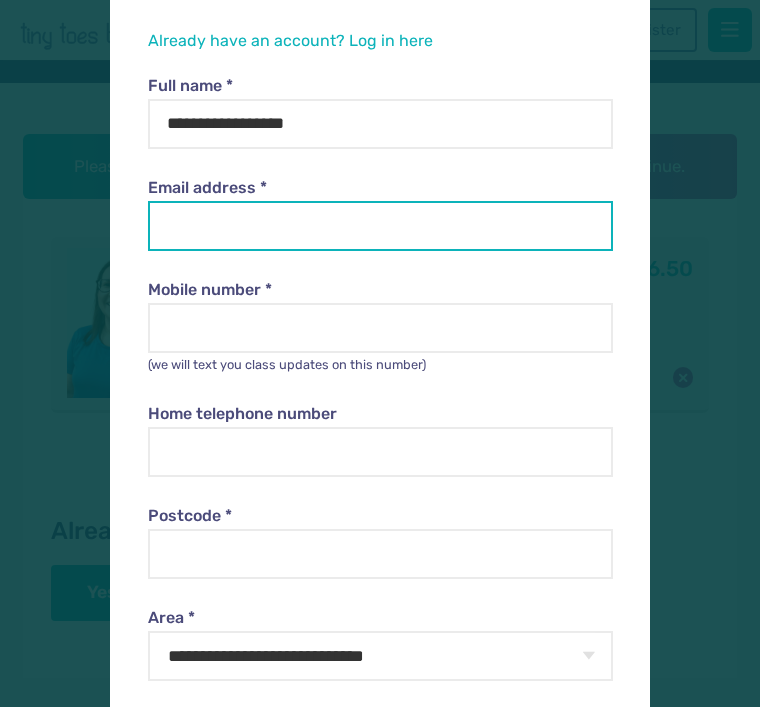 click on "Email address *" at bounding box center (380, 226) 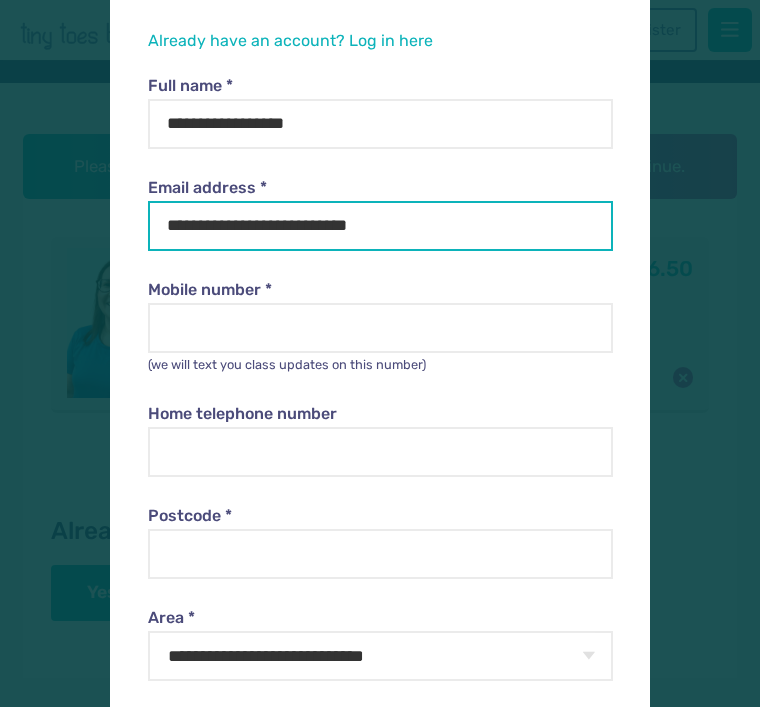 type on "**********" 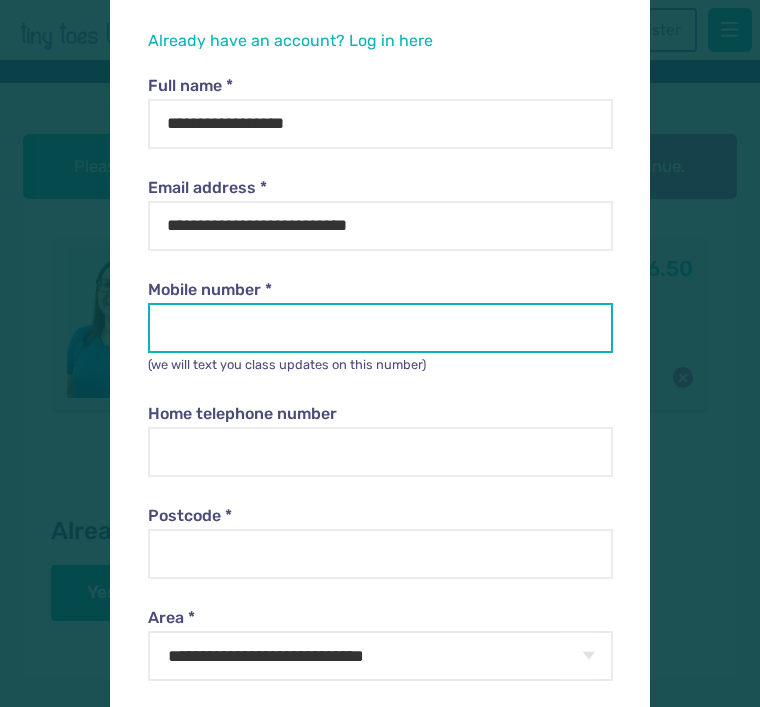 click on "Mobile number *" at bounding box center (380, 328) 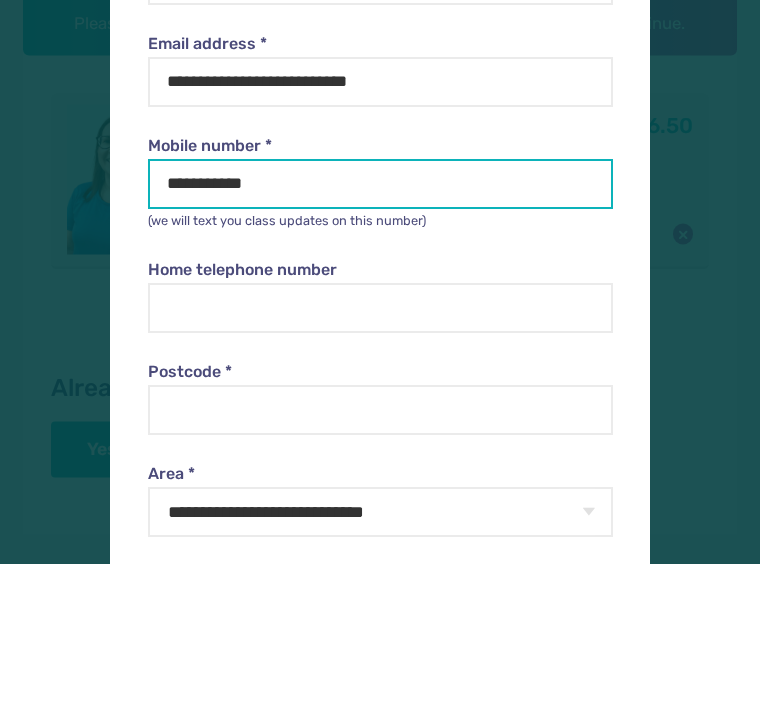 type on "**********" 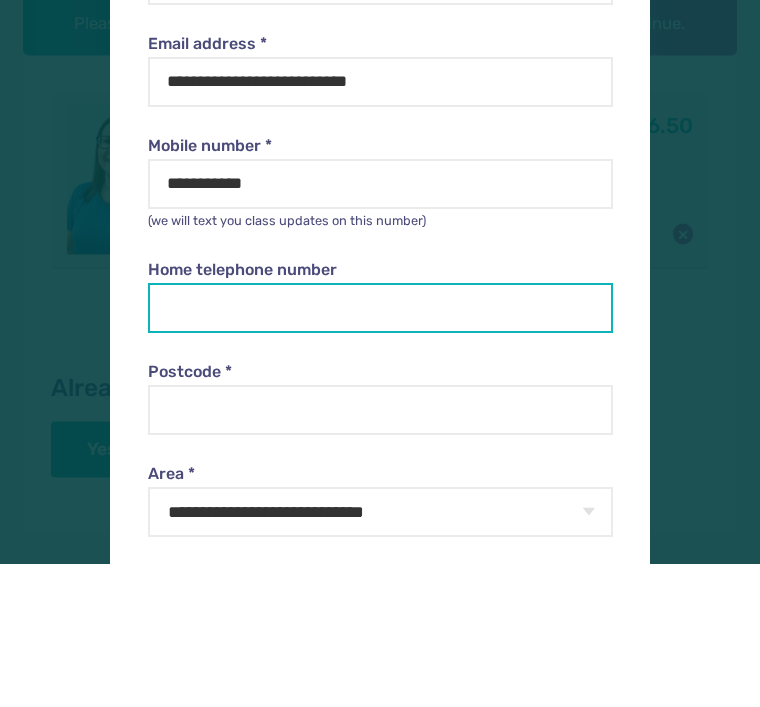 click on "Home telephone number" at bounding box center [380, 452] 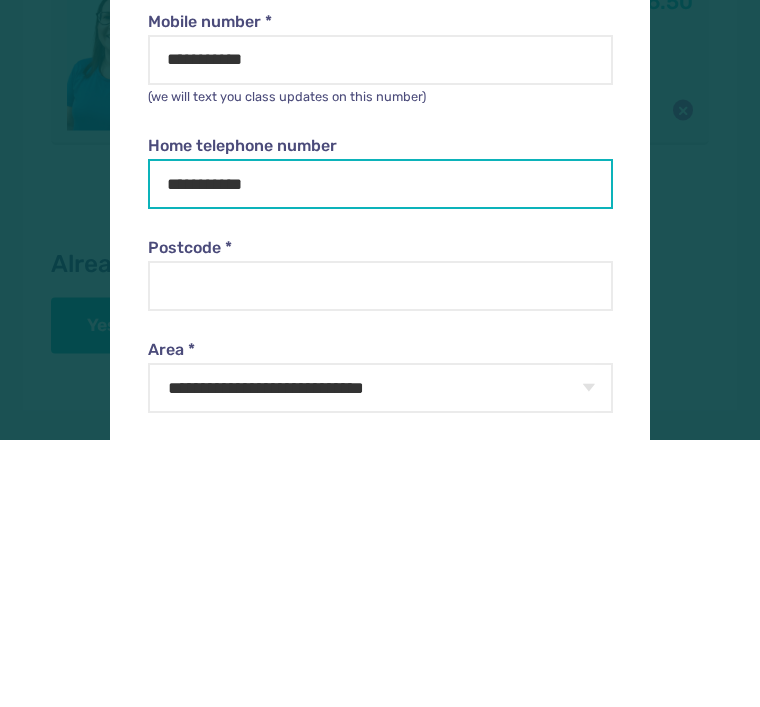 type on "**********" 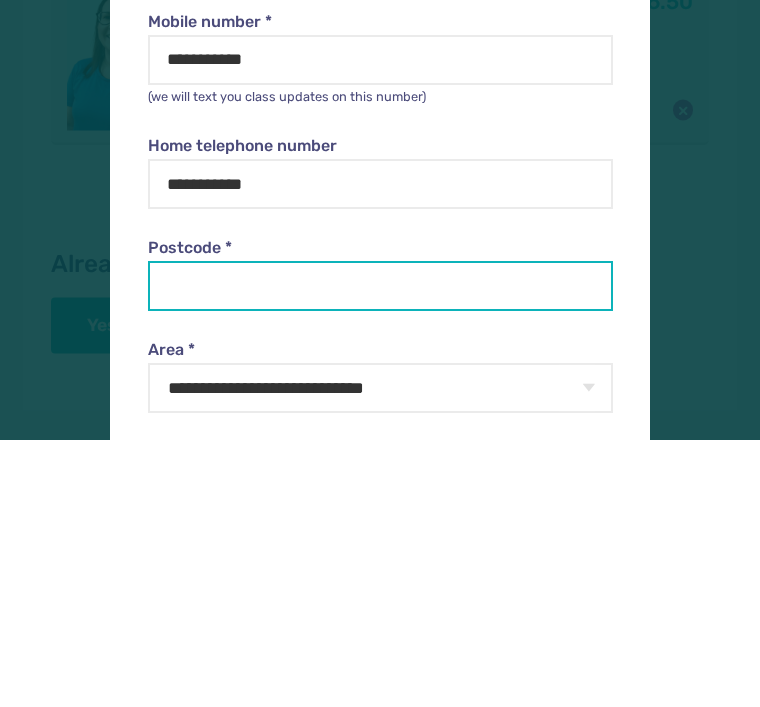 click on "Postcode *" at bounding box center (380, 554) 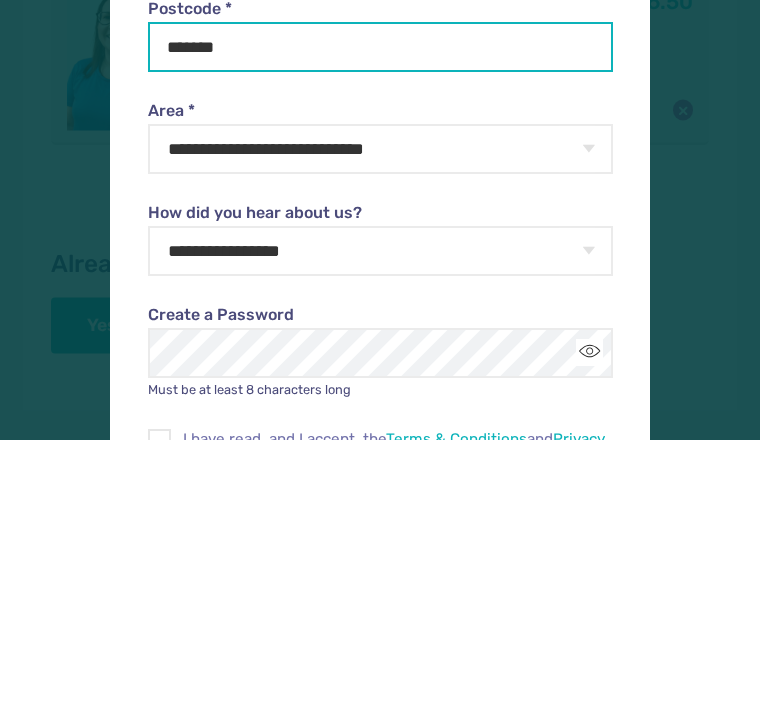 scroll, scrollTop: 340, scrollLeft: 0, axis: vertical 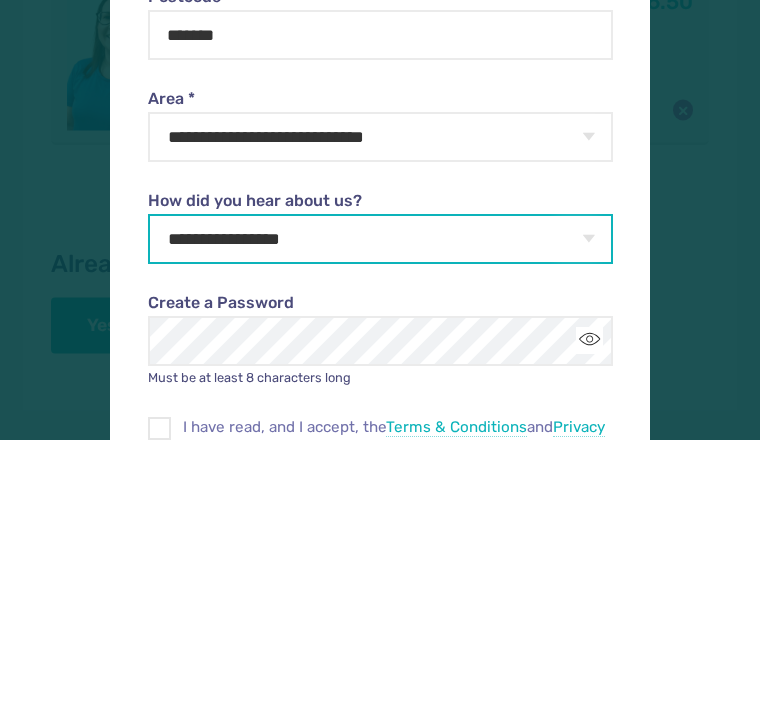click on "**********" at bounding box center (380, 507) 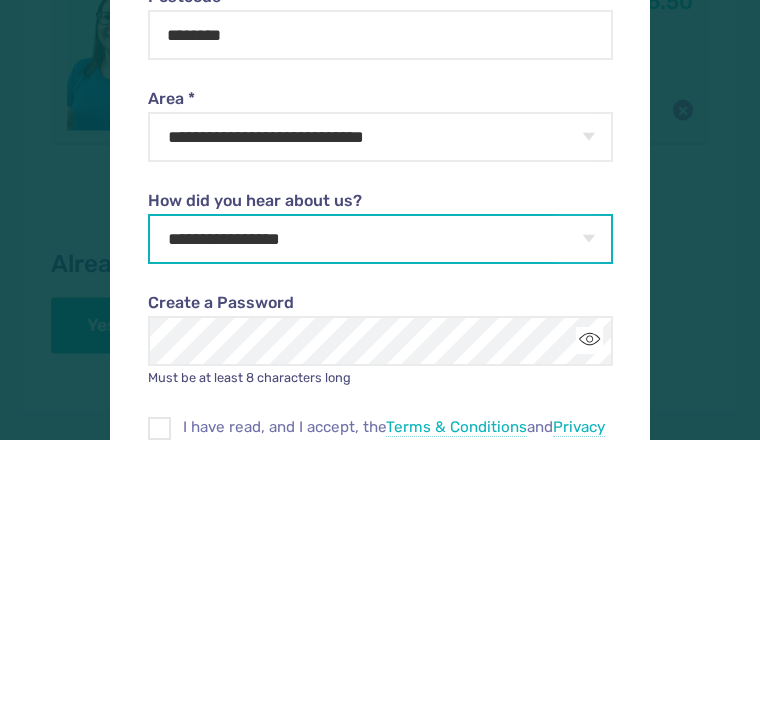 scroll, scrollTop: 391, scrollLeft: 0, axis: vertical 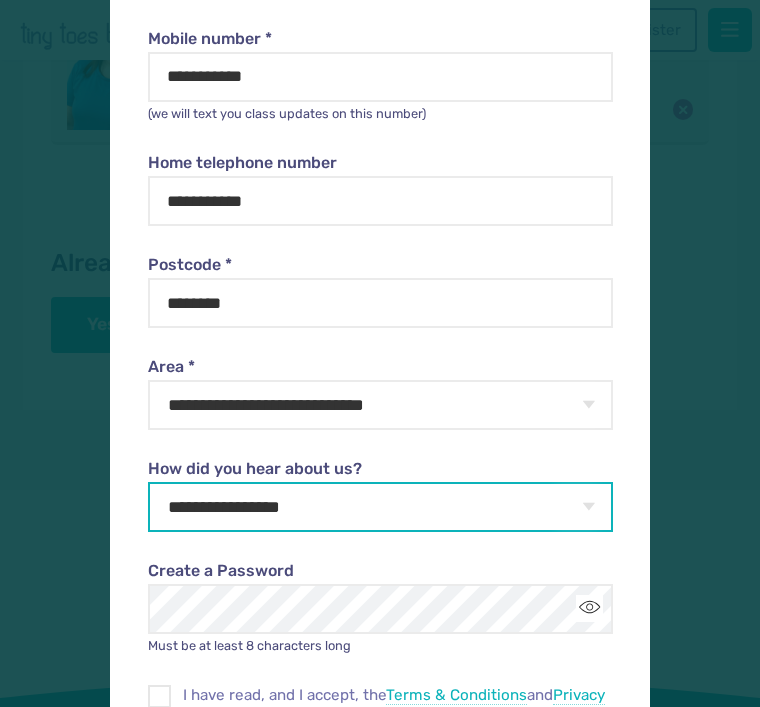 select on "**********" 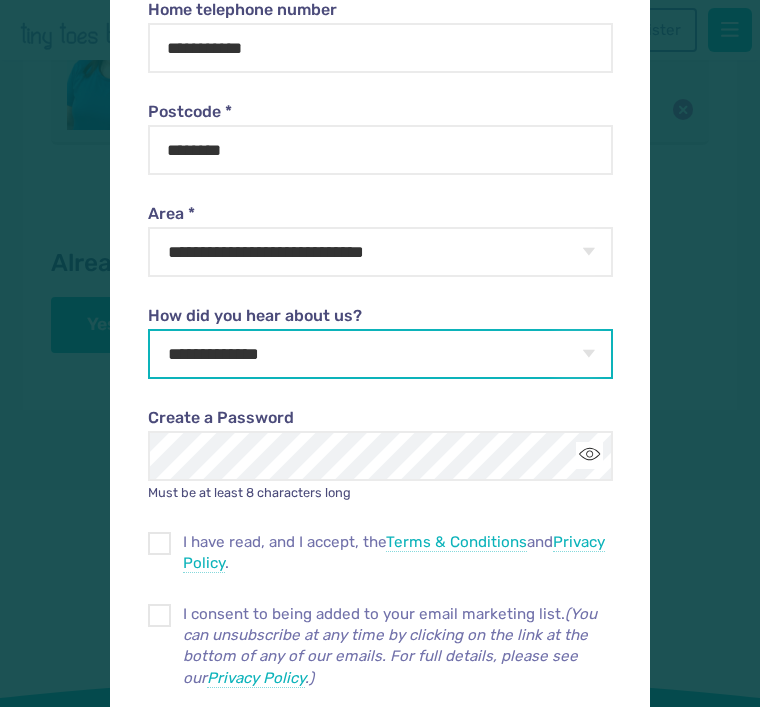 scroll, scrollTop: 502, scrollLeft: 0, axis: vertical 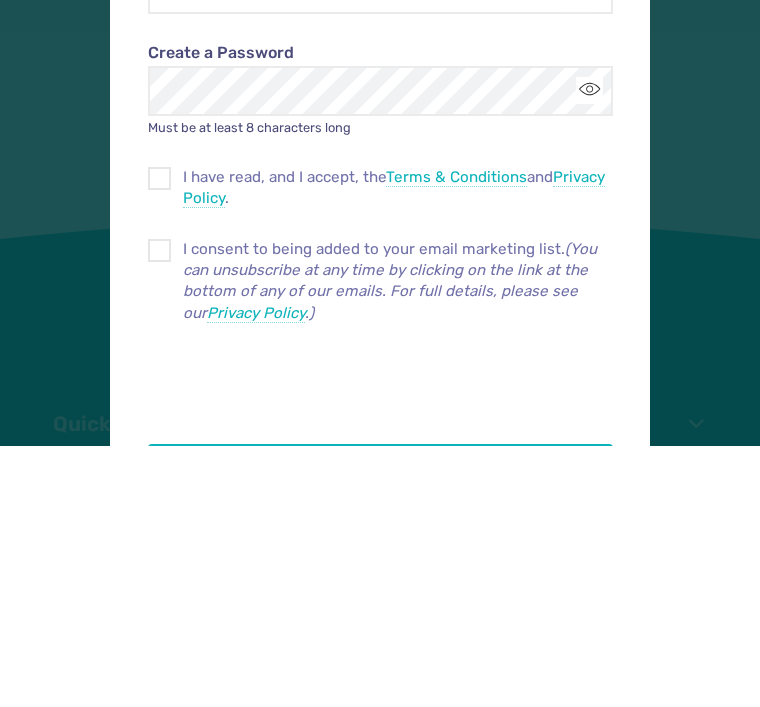 click at bounding box center [159, 439] 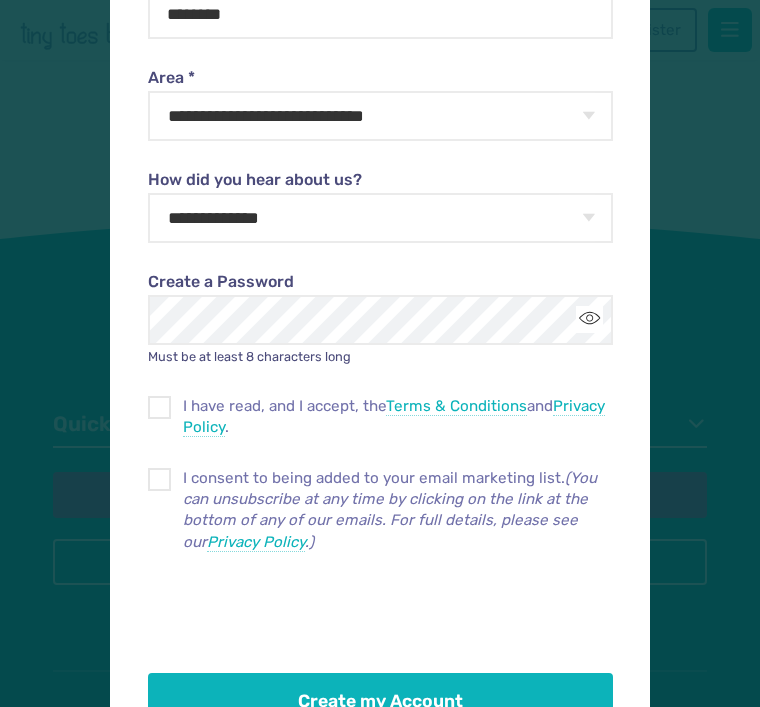 scroll, scrollTop: 628, scrollLeft: 0, axis: vertical 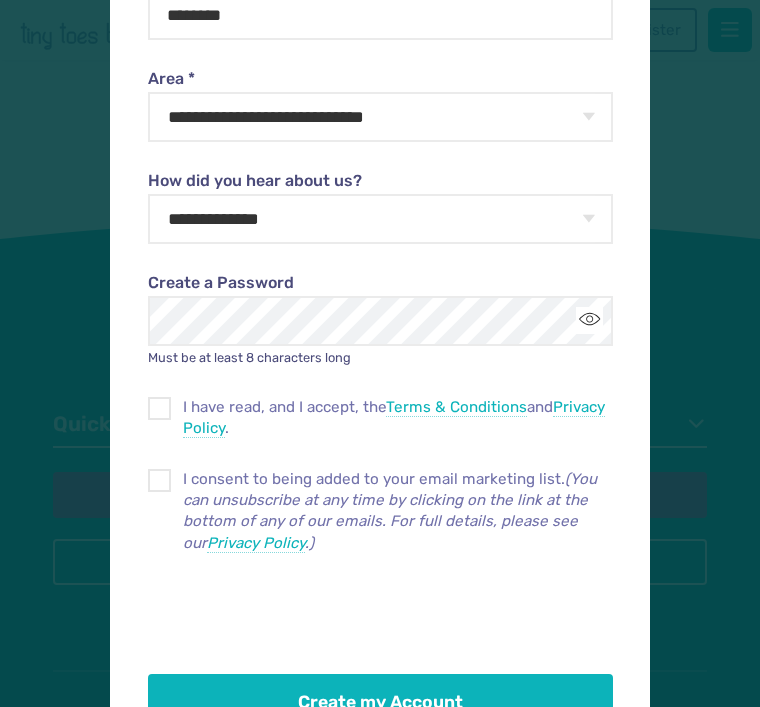 click on "Create my Account" at bounding box center [380, 702] 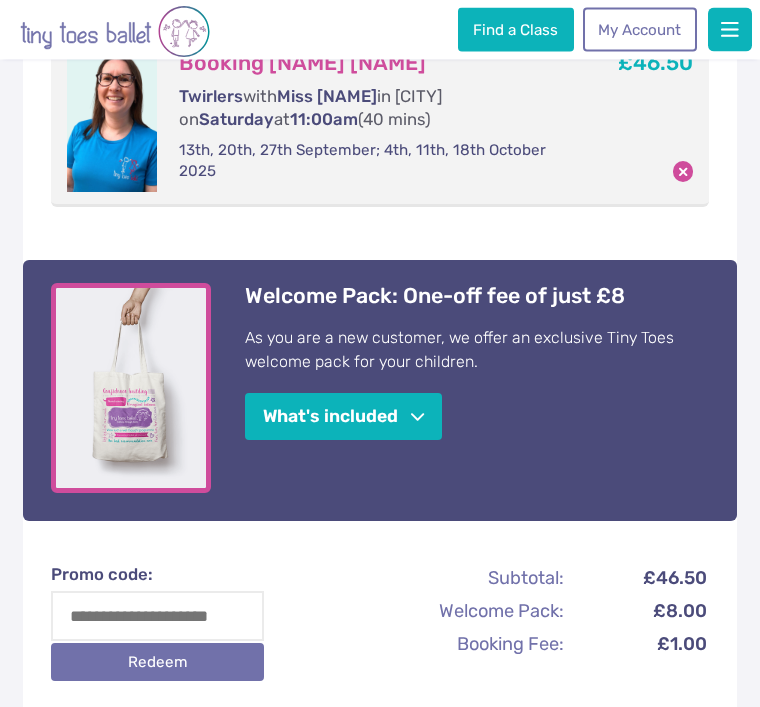 scroll, scrollTop: 357, scrollLeft: 0, axis: vertical 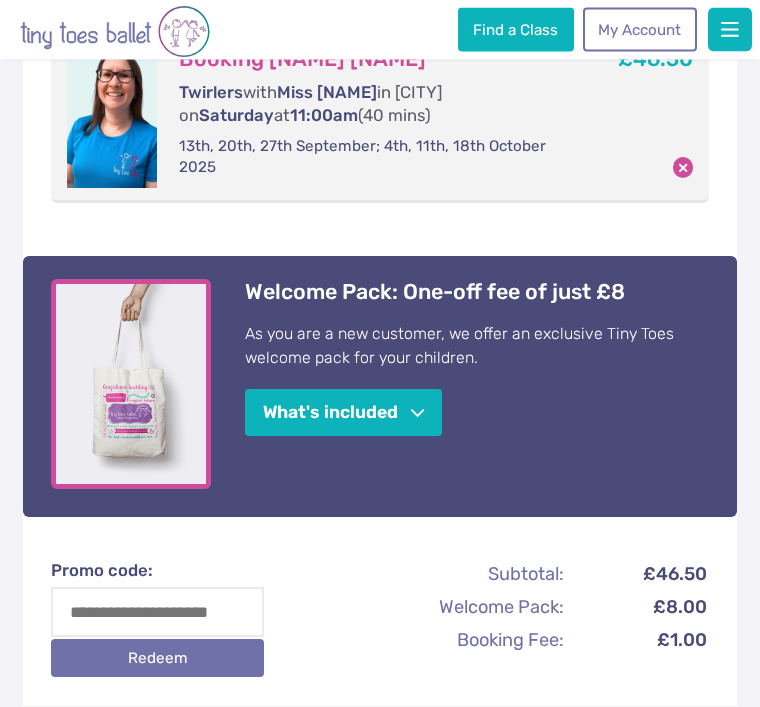 click at bounding box center (417, 414) 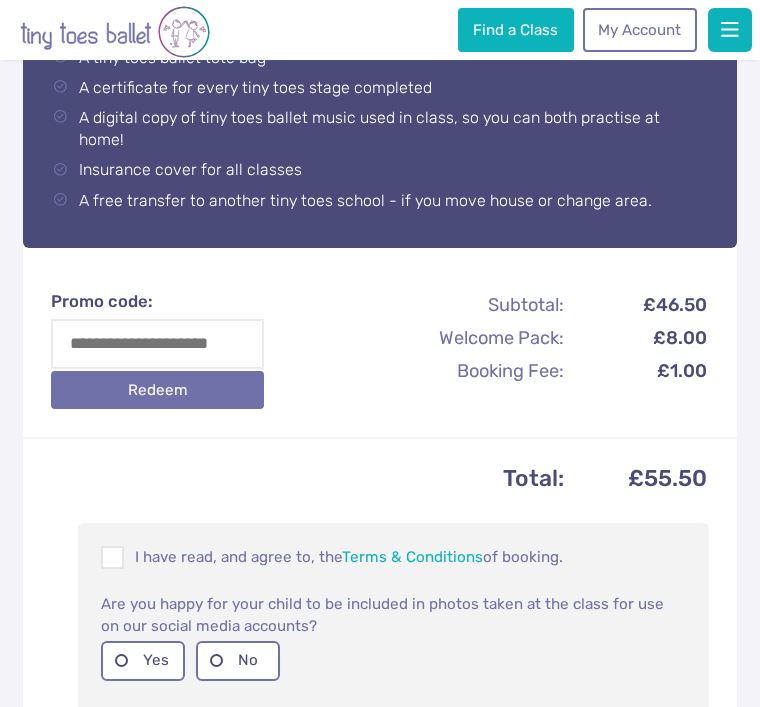 scroll, scrollTop: 968, scrollLeft: 0, axis: vertical 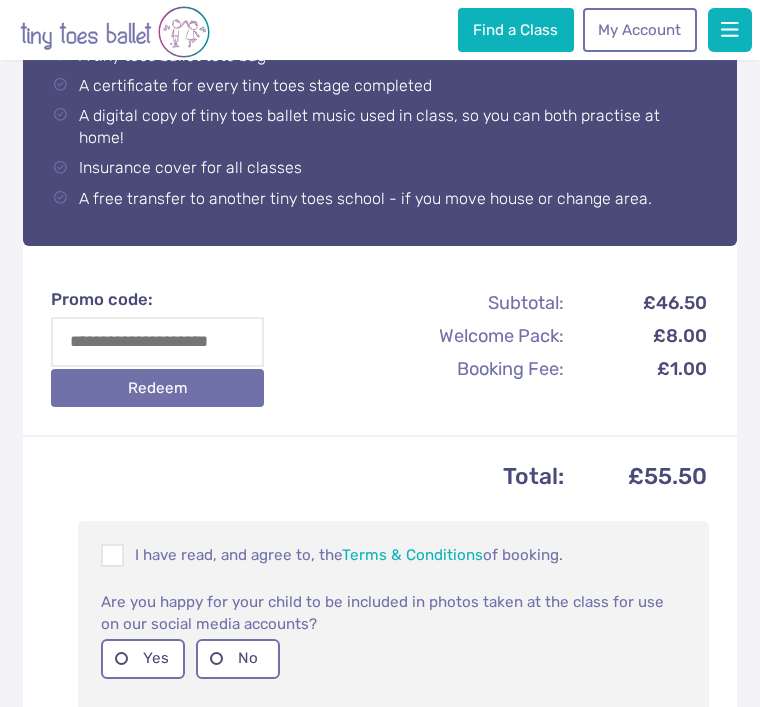 click at bounding box center (113, 559) 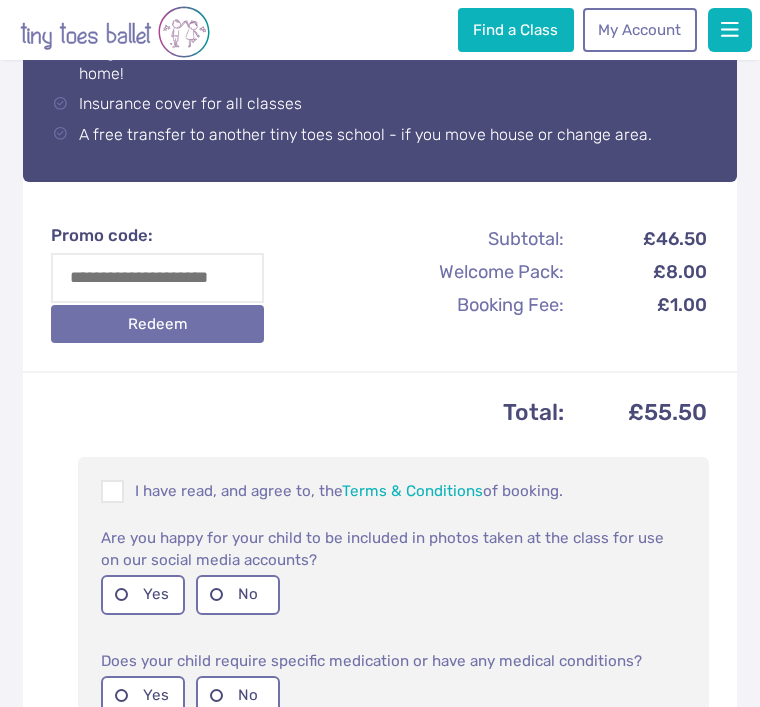 scroll, scrollTop: 1053, scrollLeft: 0, axis: vertical 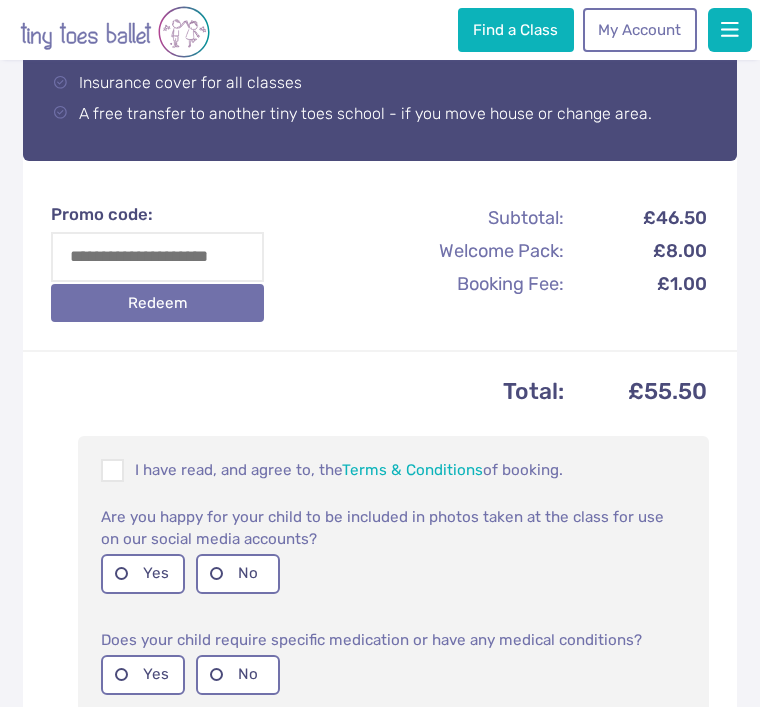 click on "No" at bounding box center [238, 675] 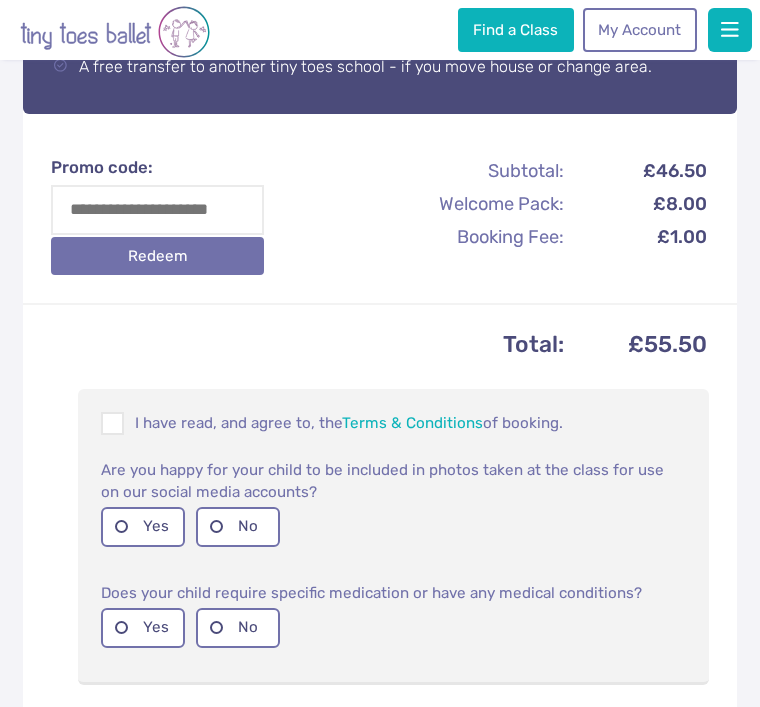 scroll, scrollTop: 1099, scrollLeft: 0, axis: vertical 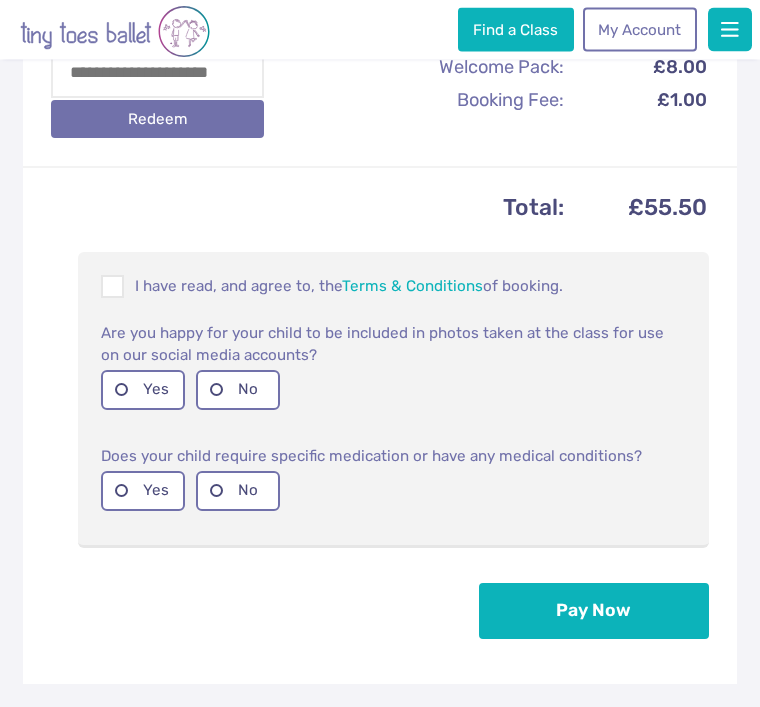 click on "Pay Now" at bounding box center [594, 612] 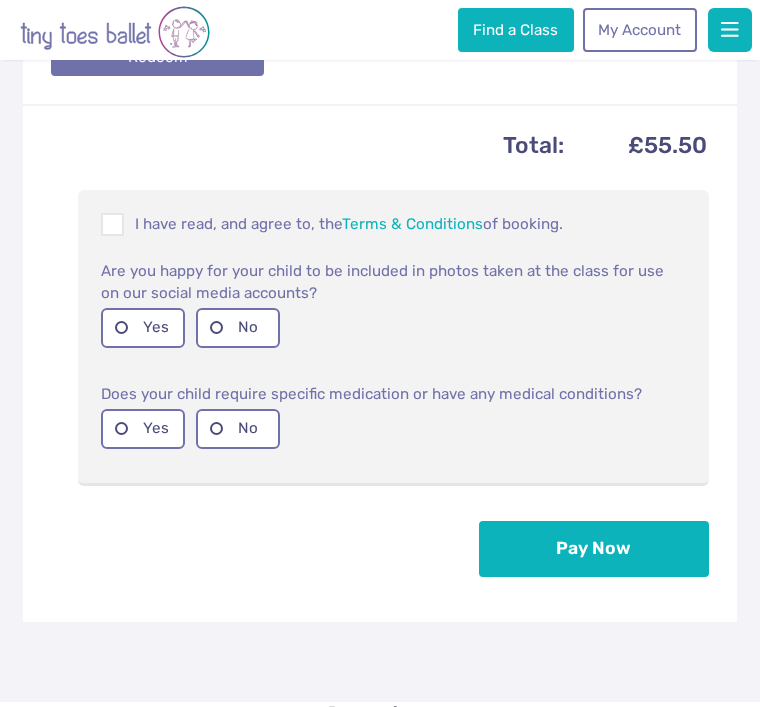 scroll, scrollTop: 1301, scrollLeft: 0, axis: vertical 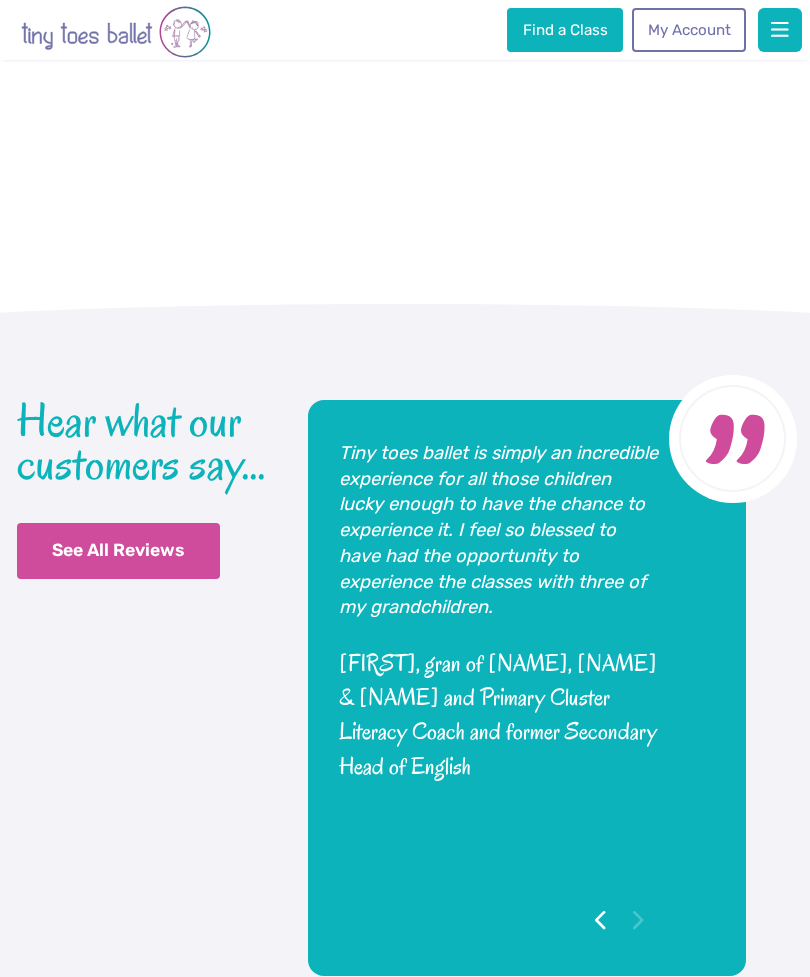 click at bounding box center (600, 920) 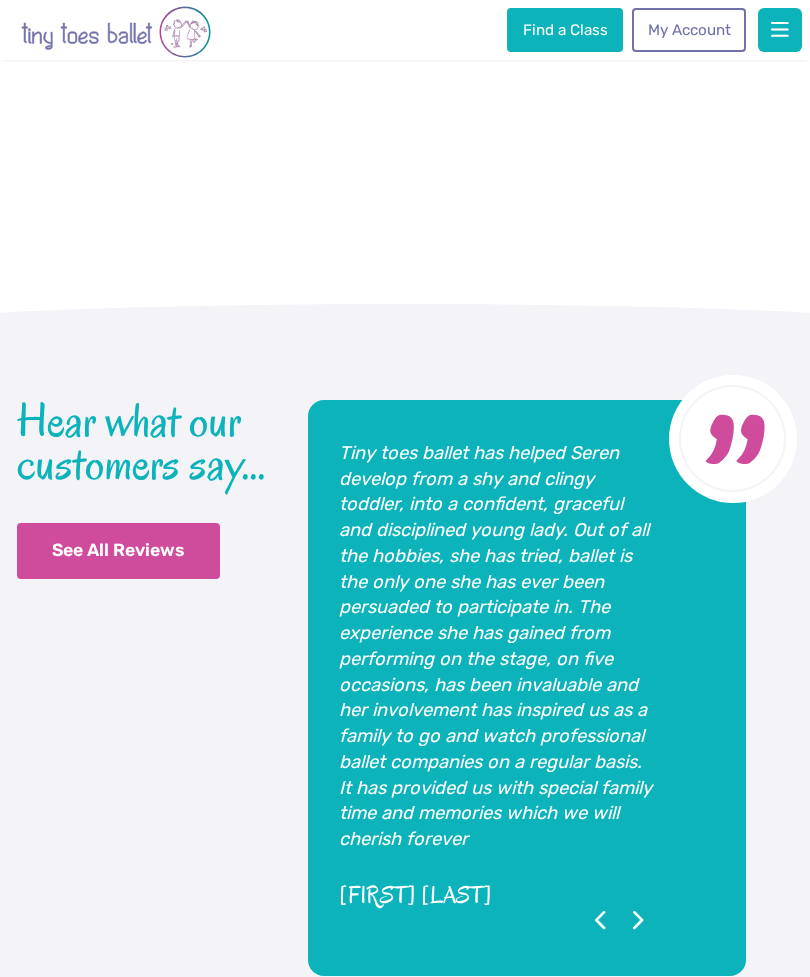 click at bounding box center (600, 920) 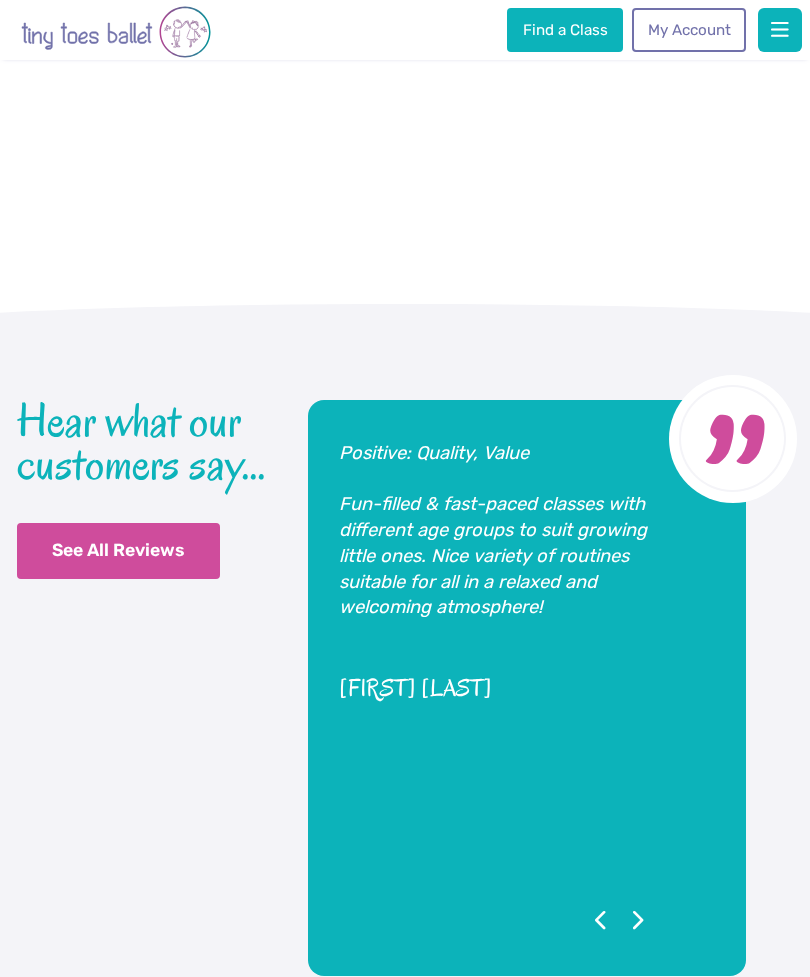 click at bounding box center [601, 921] 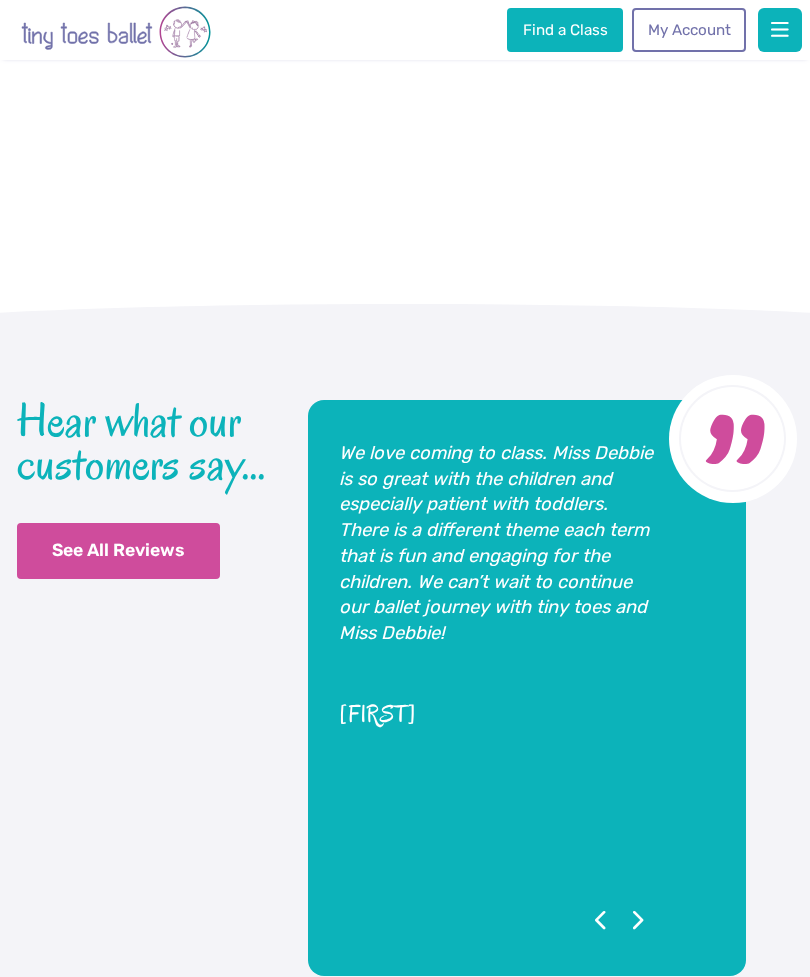 click at bounding box center [601, 921] 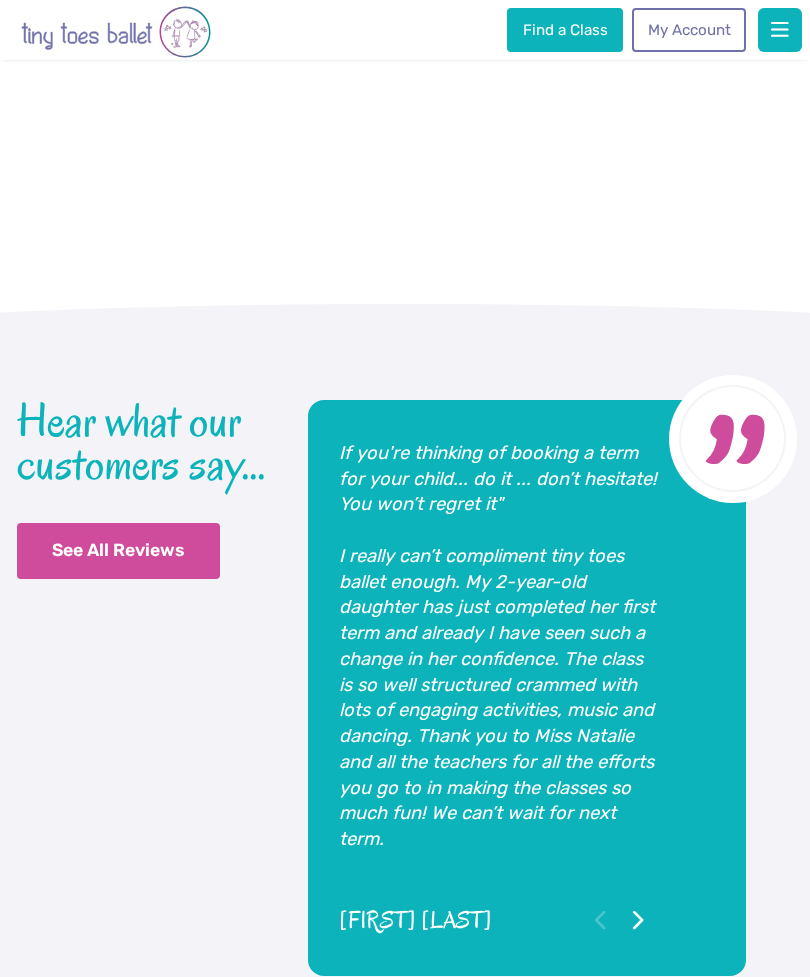 click at bounding box center (638, 920) 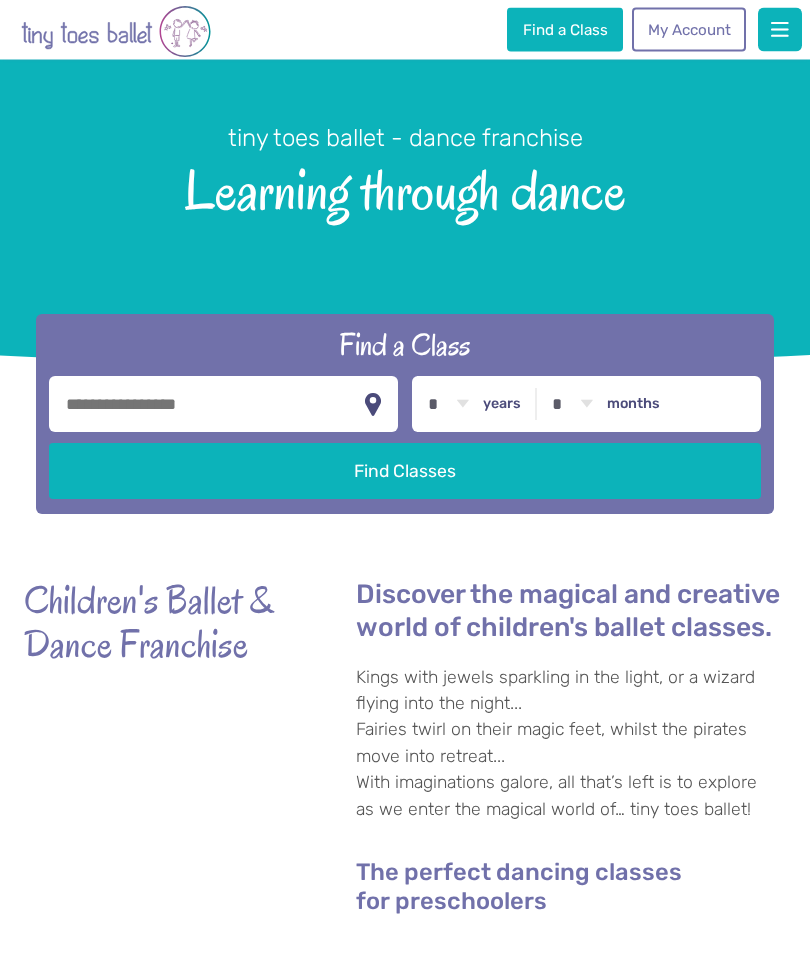 scroll, scrollTop: 0, scrollLeft: 0, axis: both 